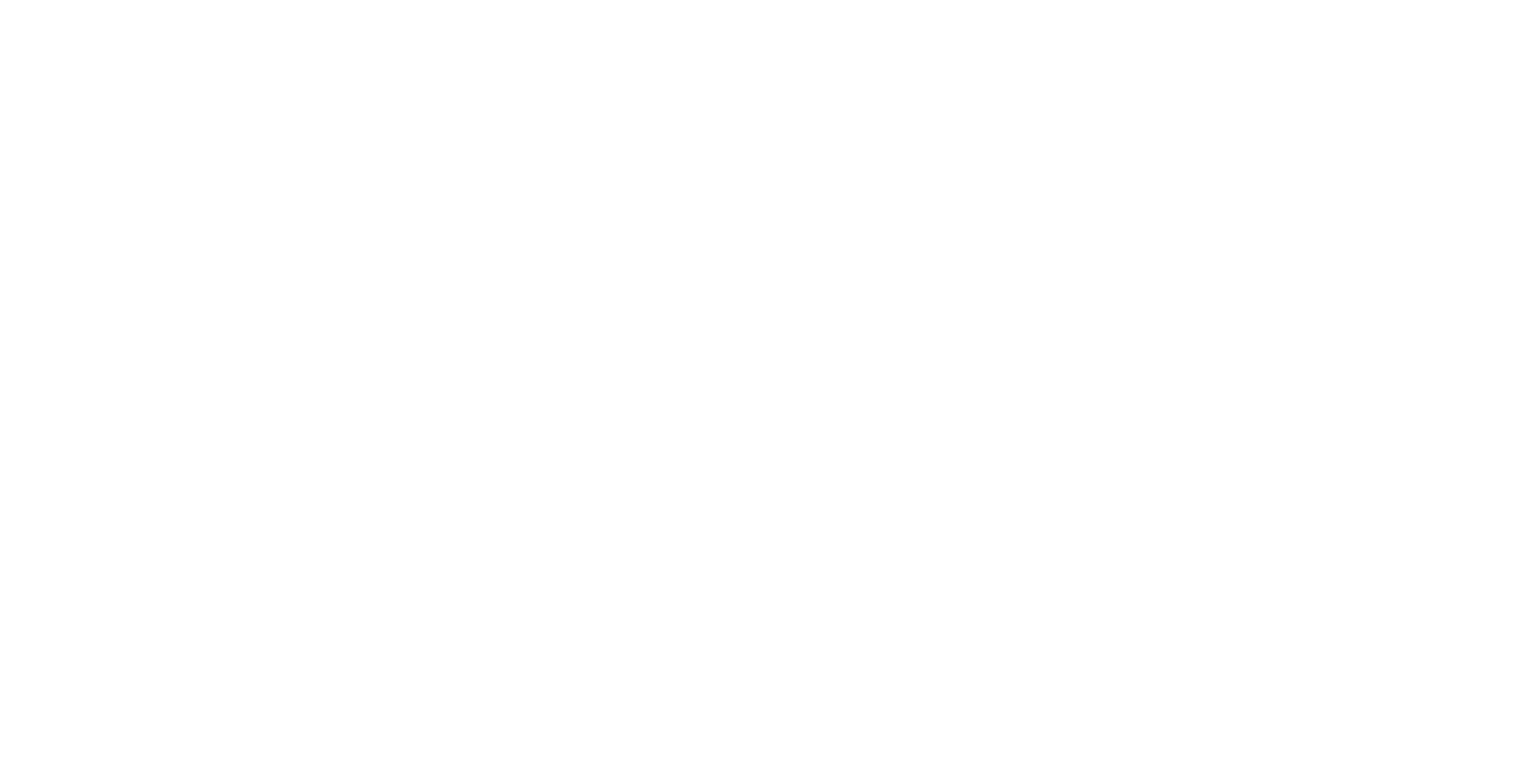 scroll, scrollTop: 0, scrollLeft: 0, axis: both 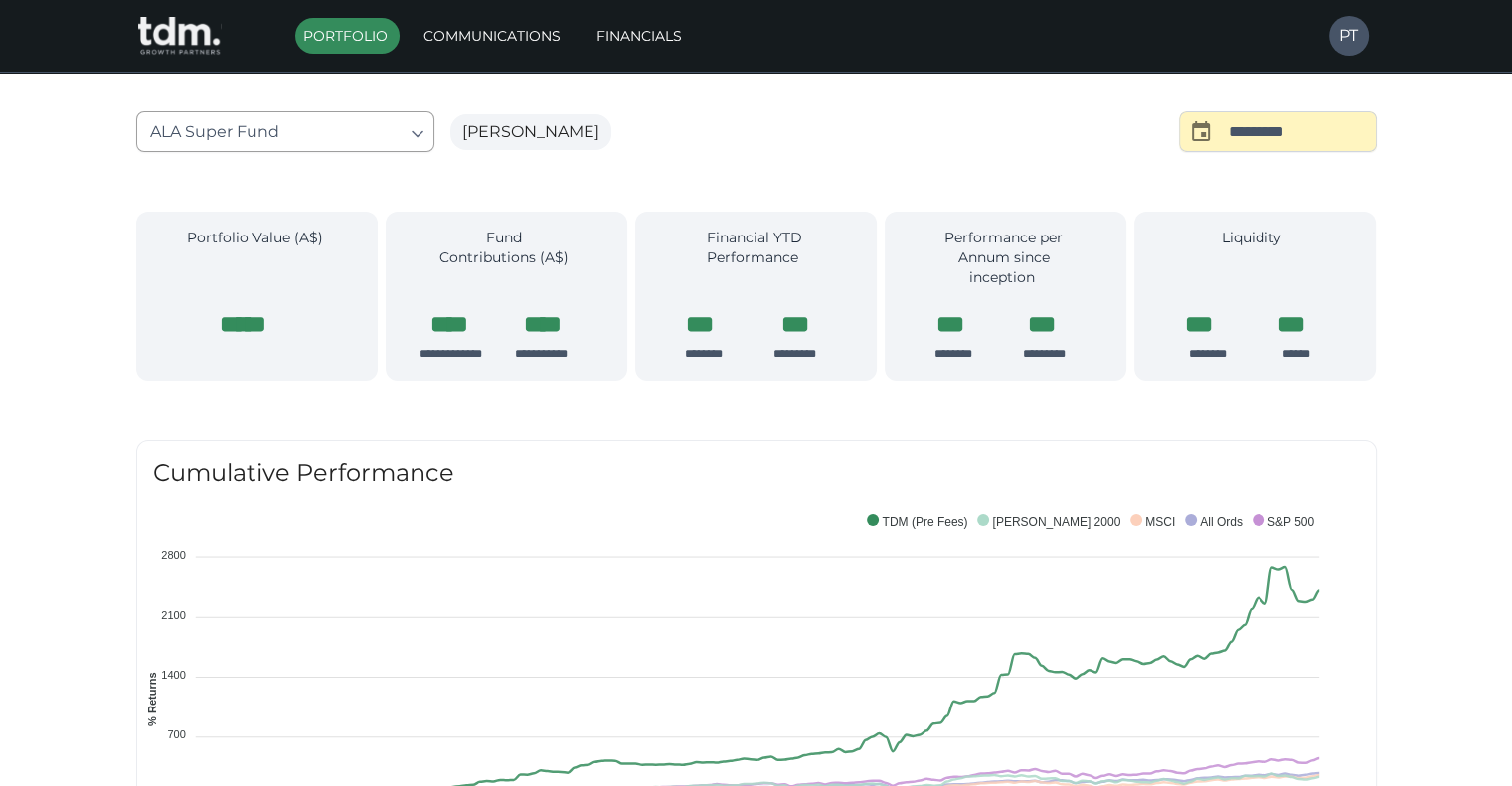 click on "**********" at bounding box center (756, 1444) 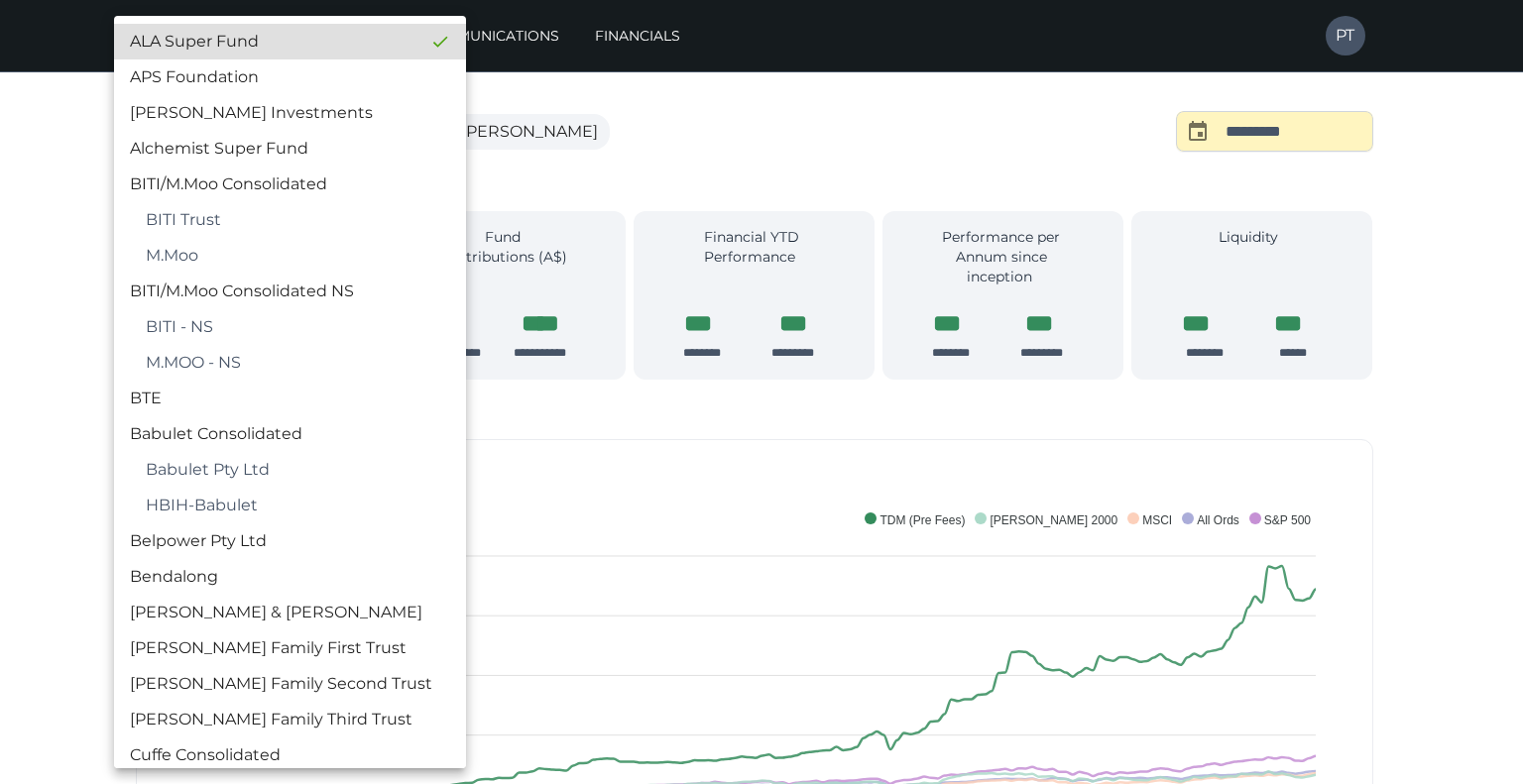 type 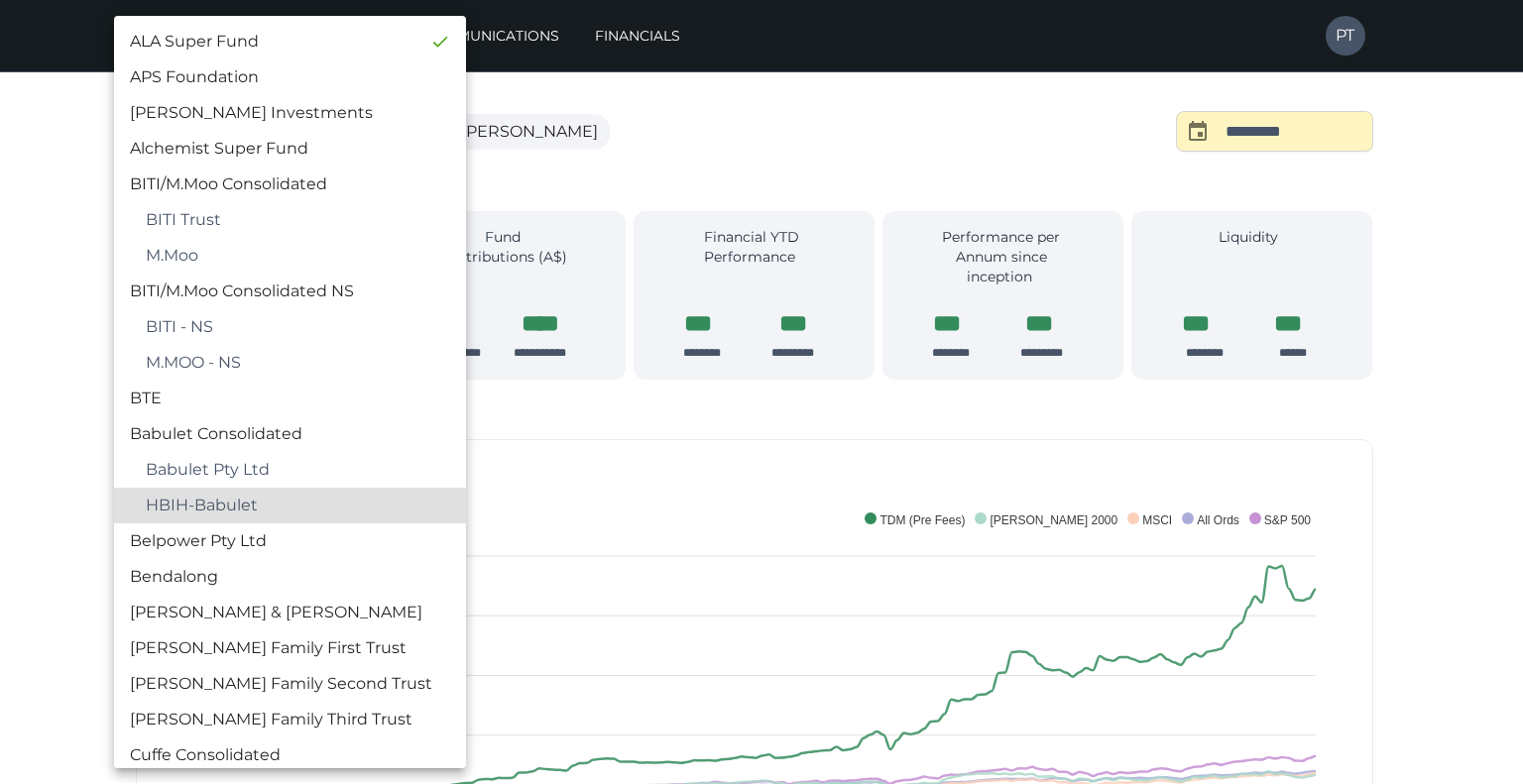 type 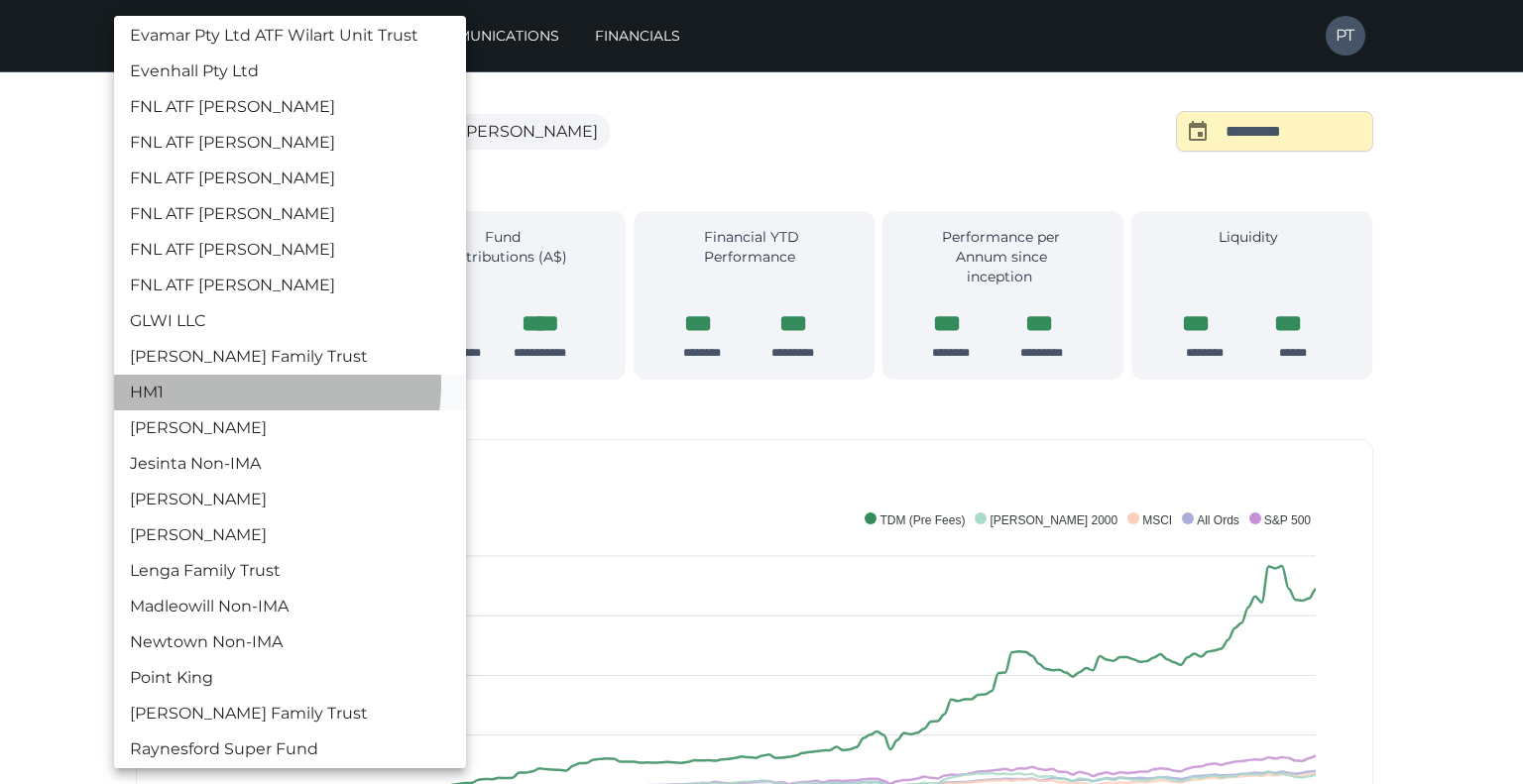 click on "HM1" at bounding box center (290, 392) 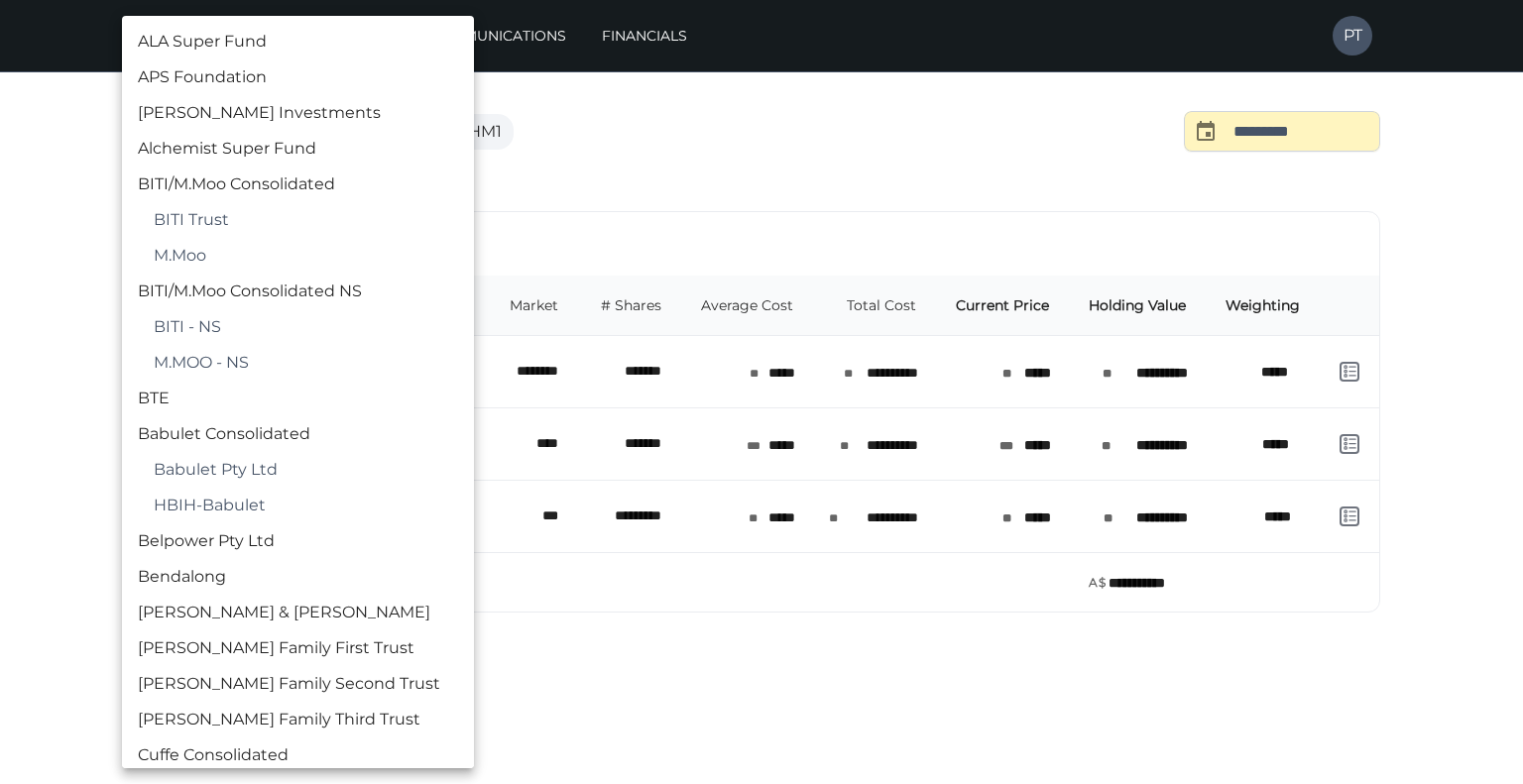 scroll, scrollTop: 3895, scrollLeft: 0, axis: vertical 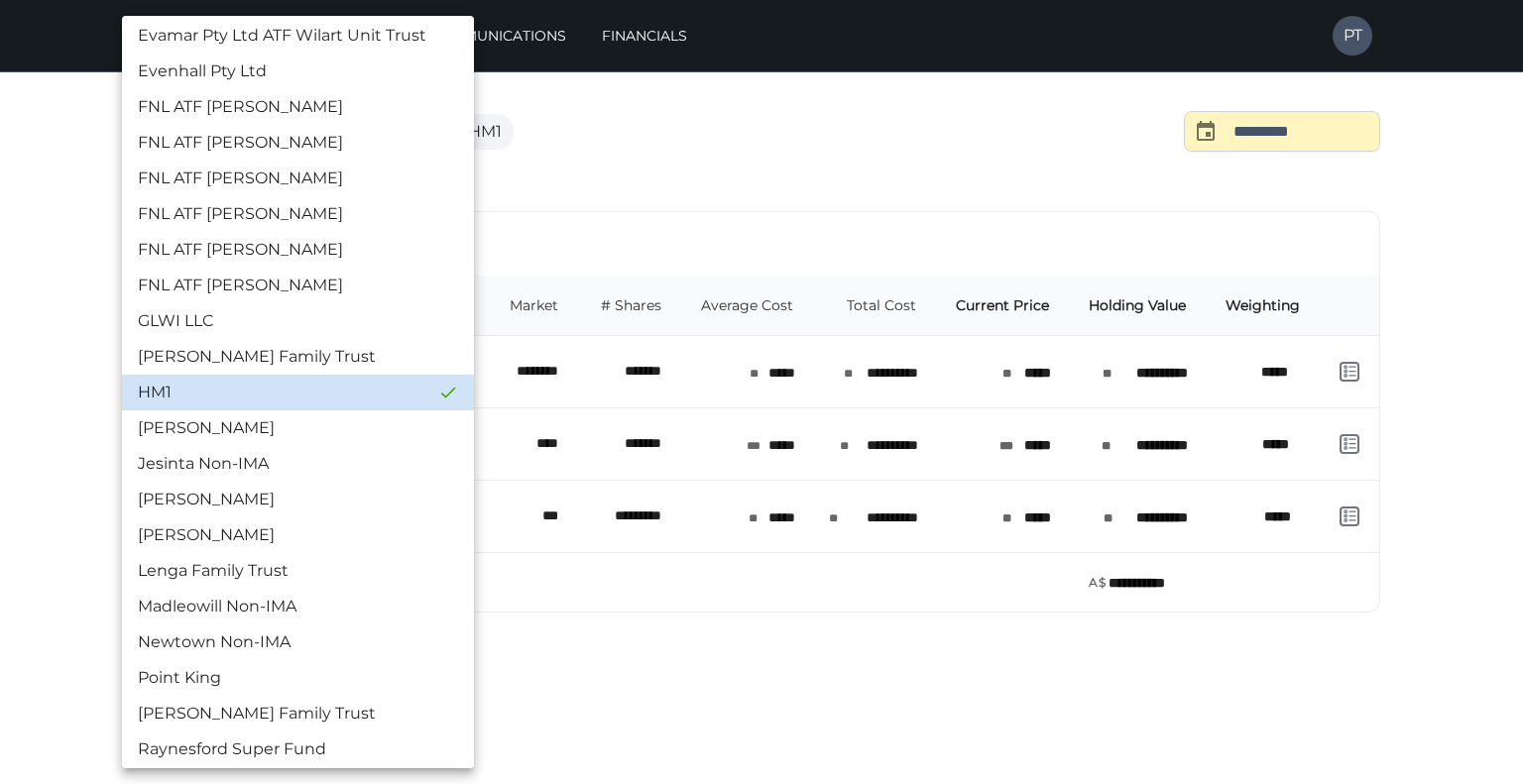 click on "**********" at bounding box center (762, 354) 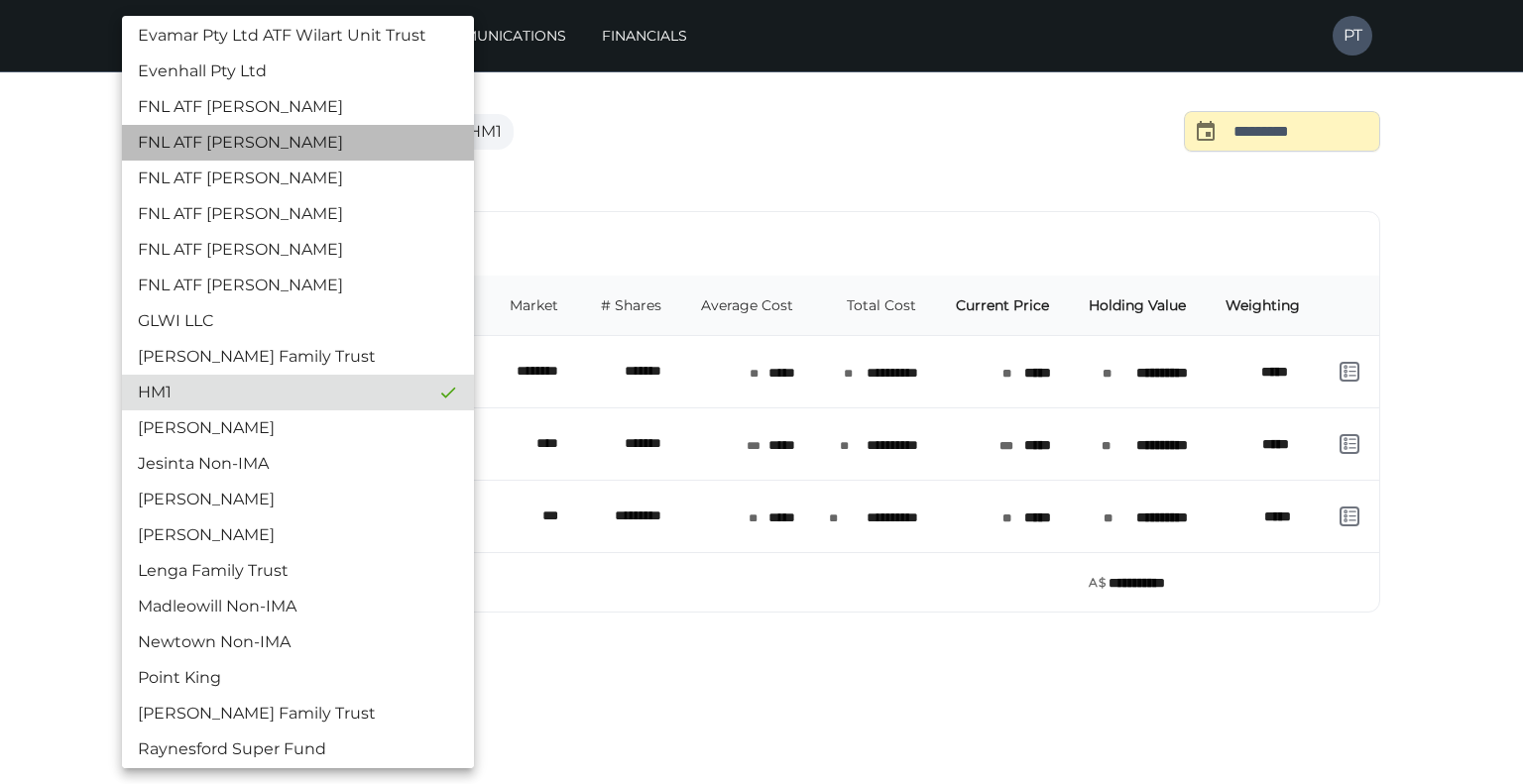 click on "FNL ATF [PERSON_NAME]" at bounding box center (297, 143) 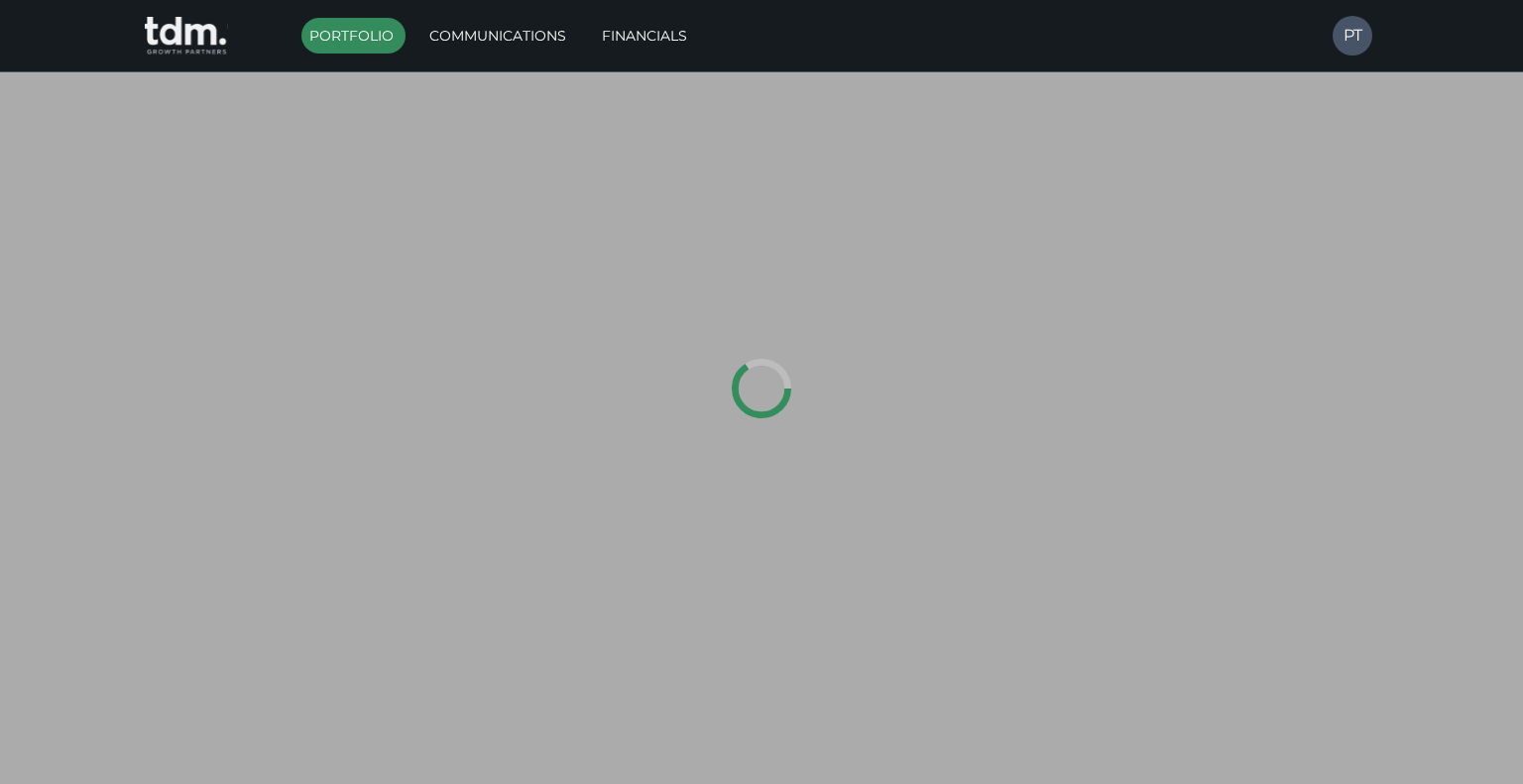 click on "FNL ATF [PERSON_NAME]" at bounding box center [296, 147] 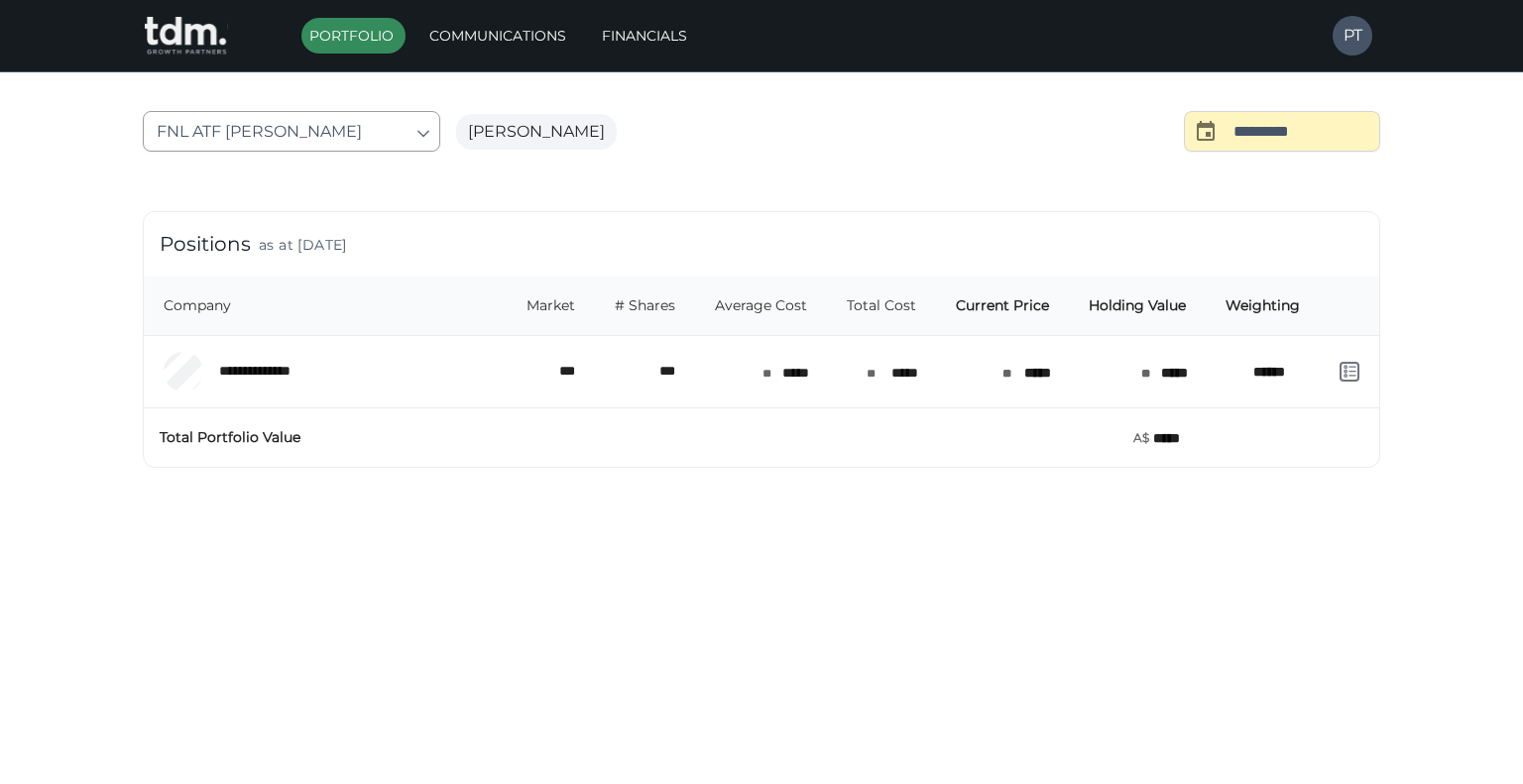 click on "**********" at bounding box center (762, 281) 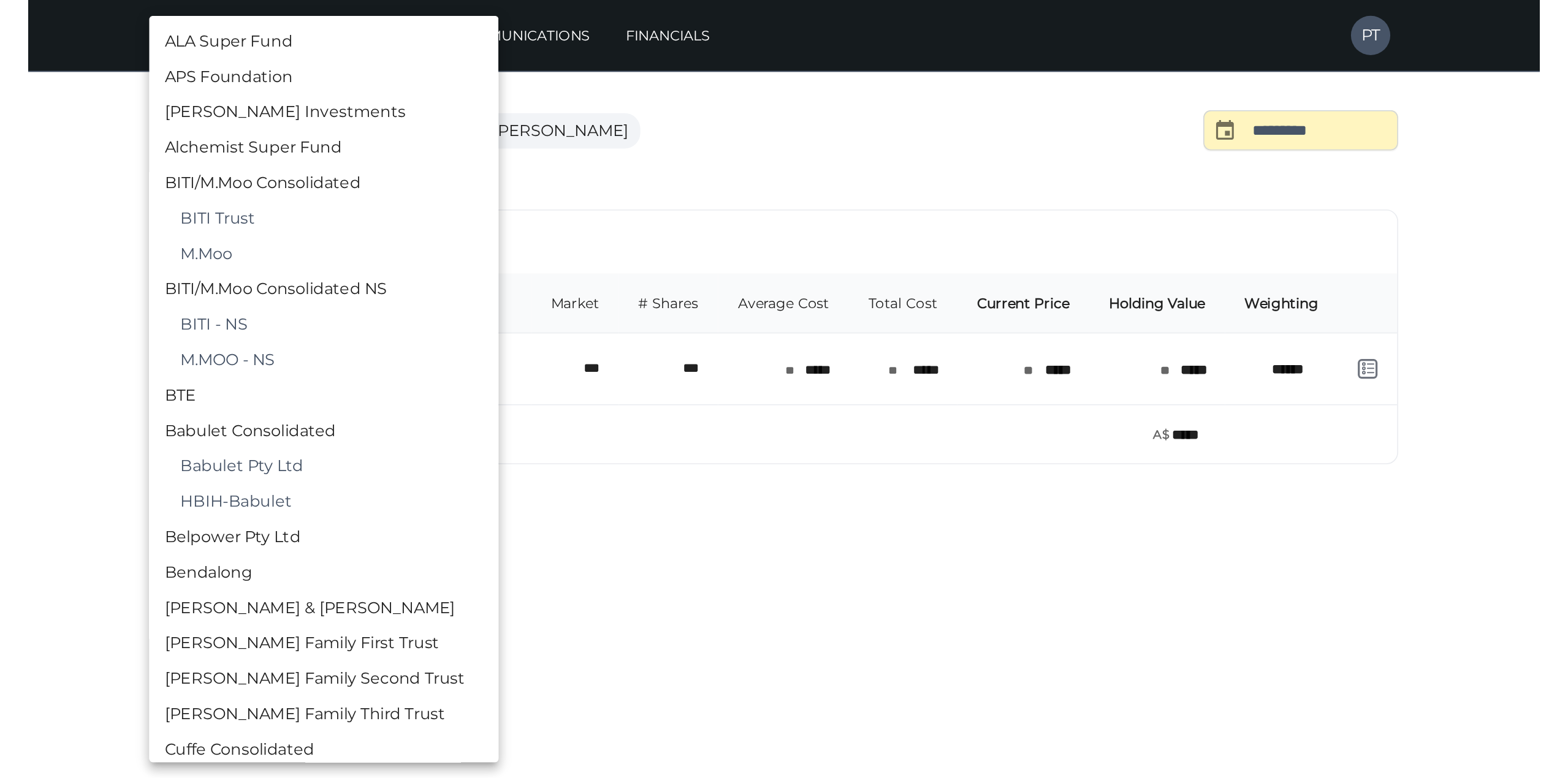 scroll, scrollTop: 2253, scrollLeft: 0, axis: vertical 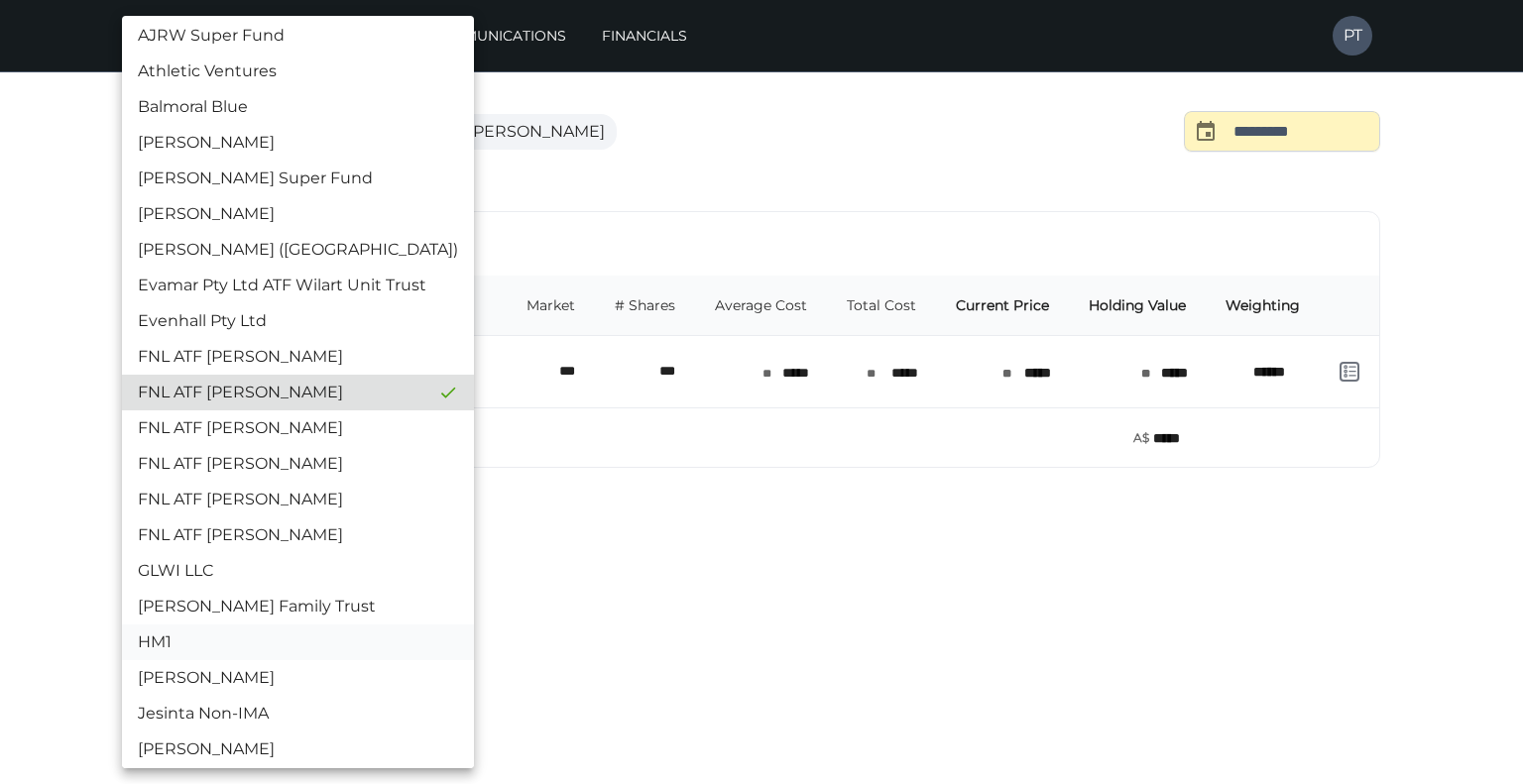 click on "HM1" at bounding box center [297, 642] 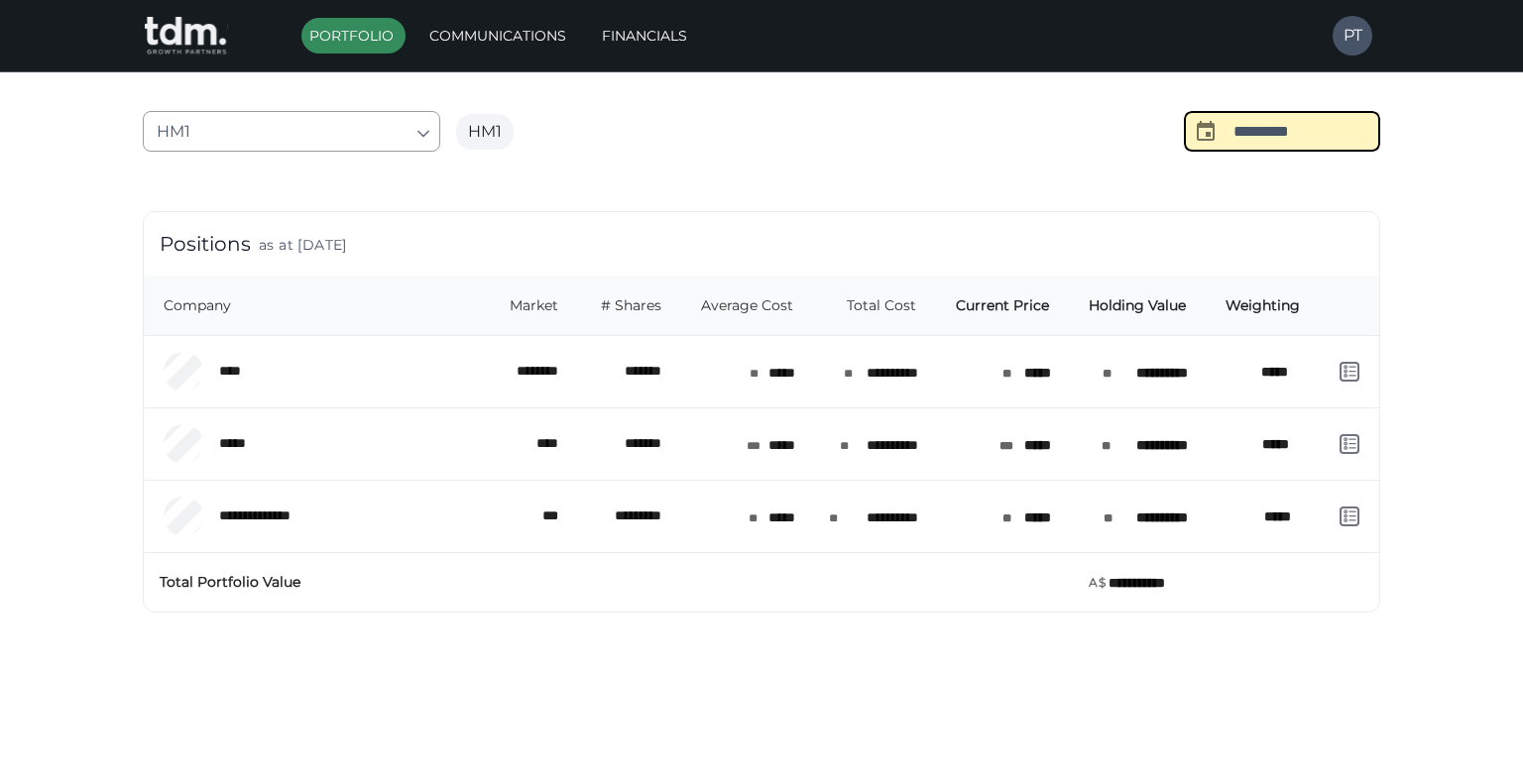 click on "*********" at bounding box center [1307, 131] 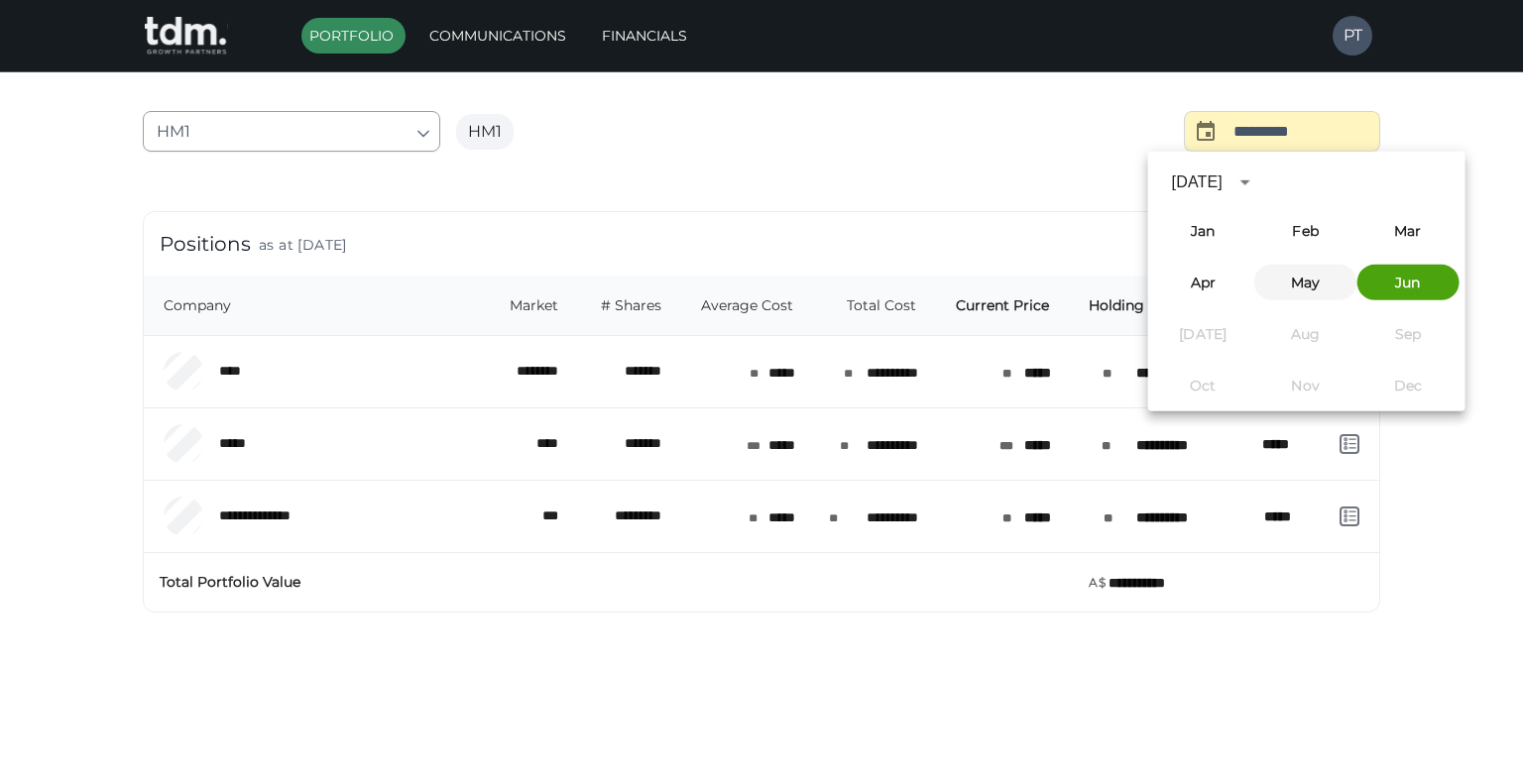 click on "May" at bounding box center (1305, 282) 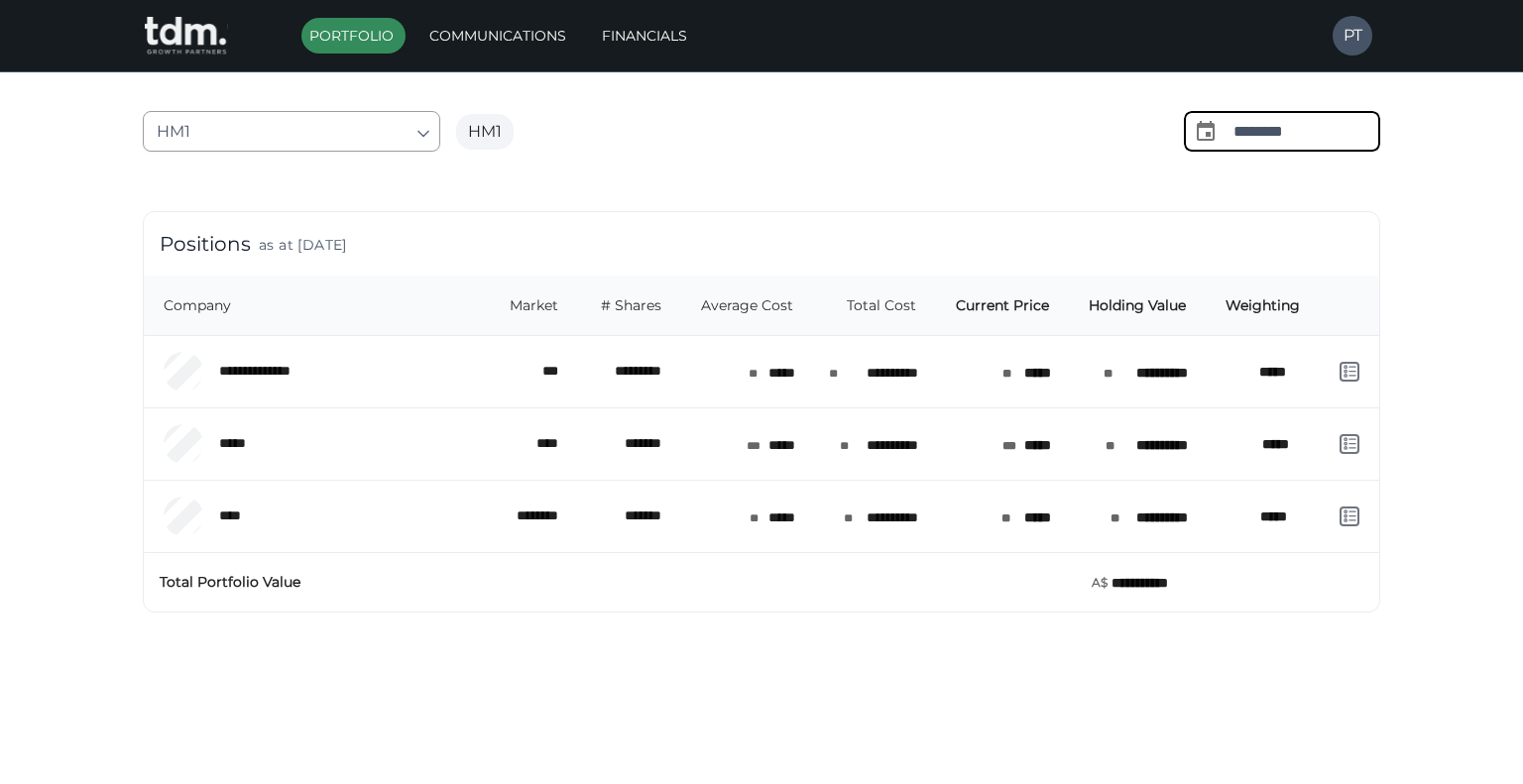 click on "**********" at bounding box center (1153, 517) 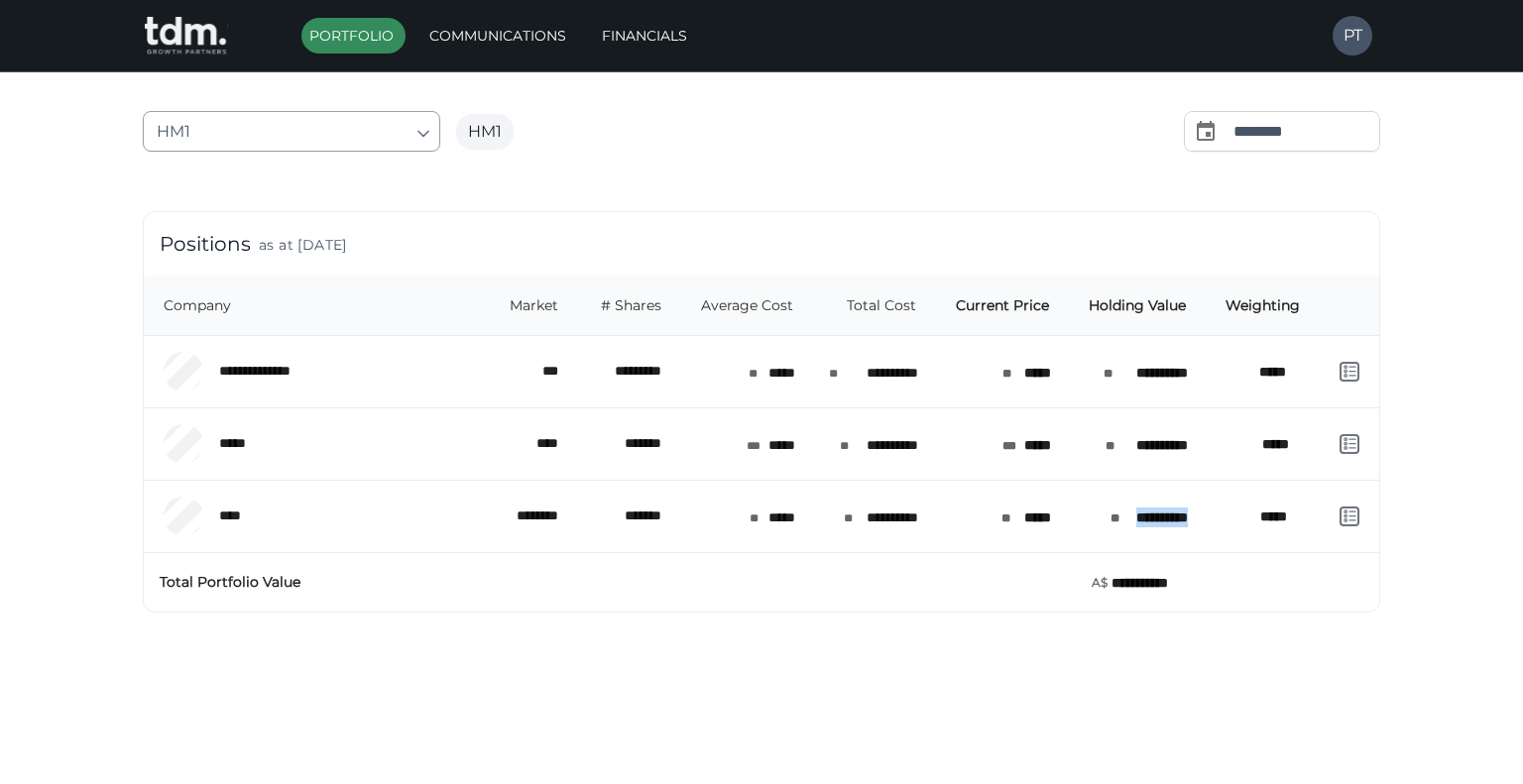 click on "**********" at bounding box center (1153, 517) 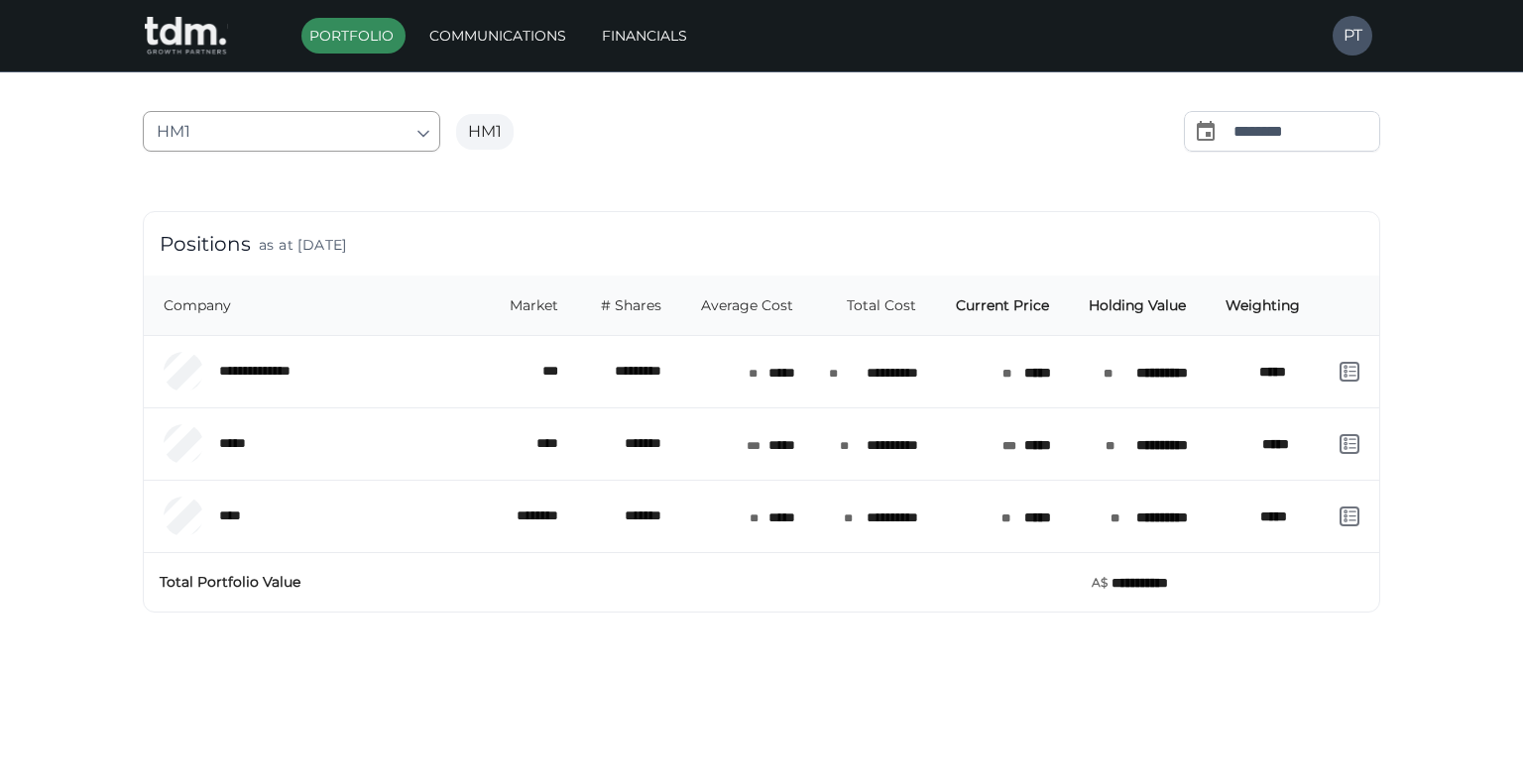 click on "**********" at bounding box center [762, 390] 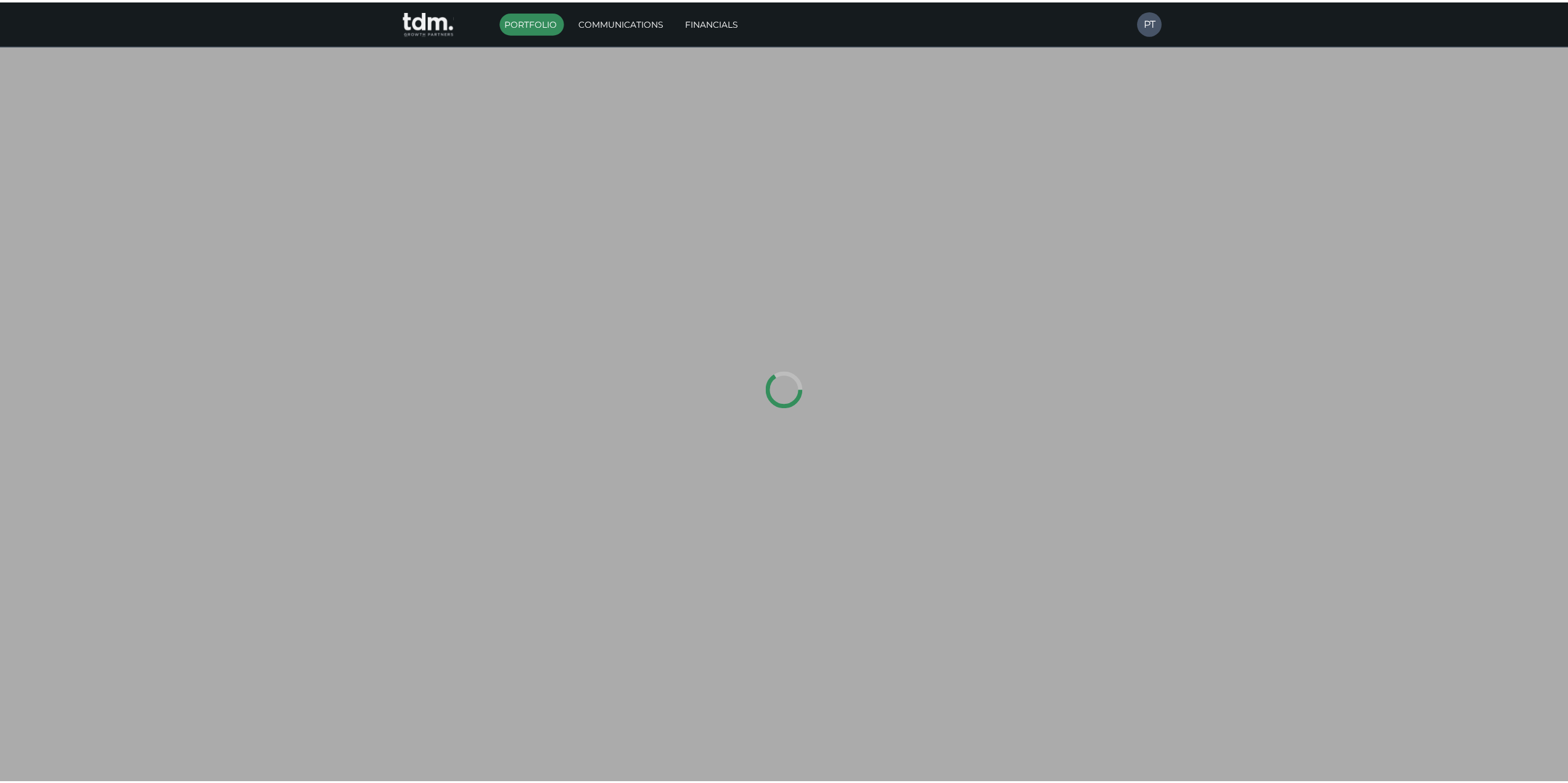 scroll, scrollTop: 0, scrollLeft: 0, axis: both 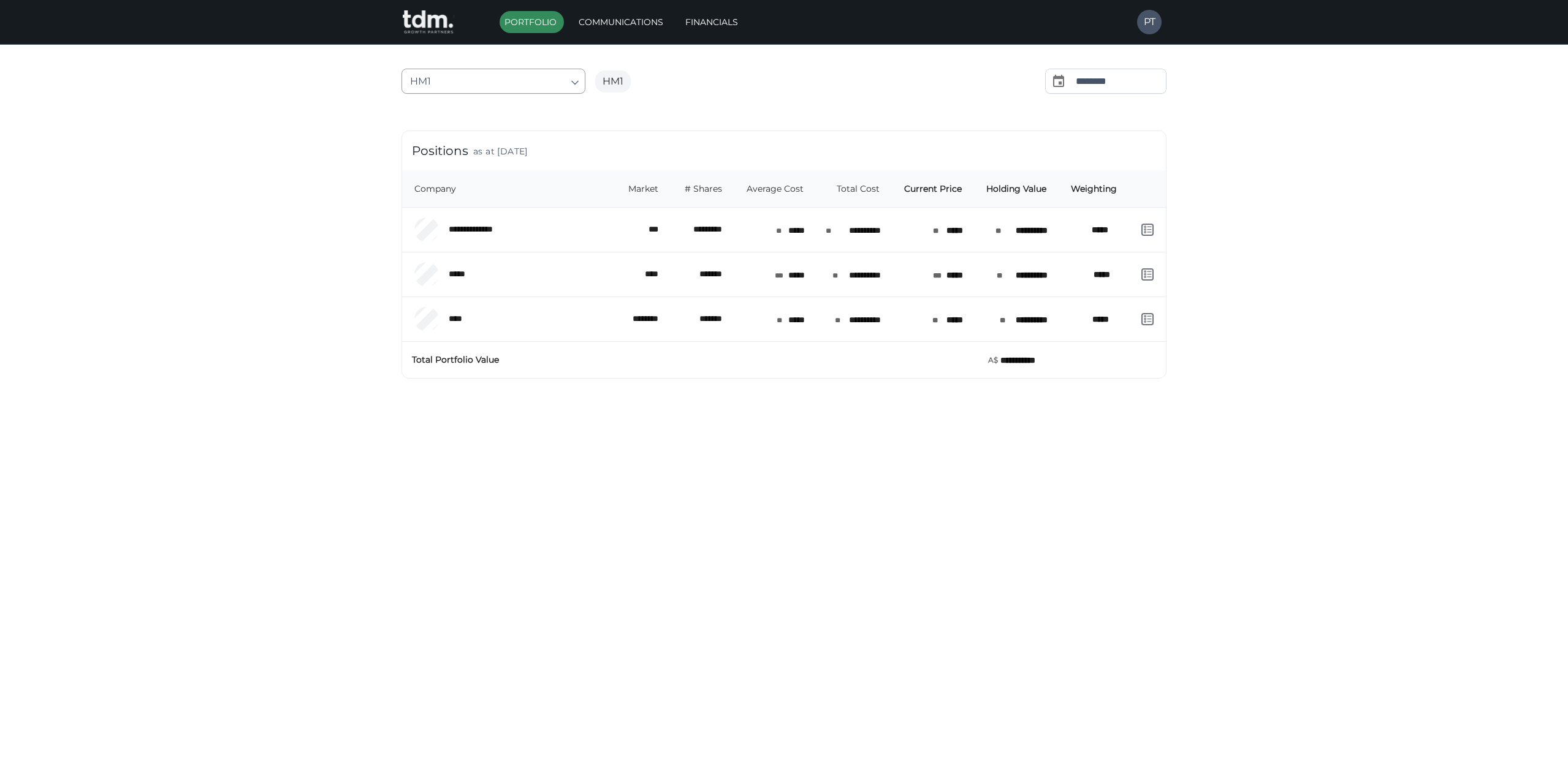 click on "**********" at bounding box center (784, 219) 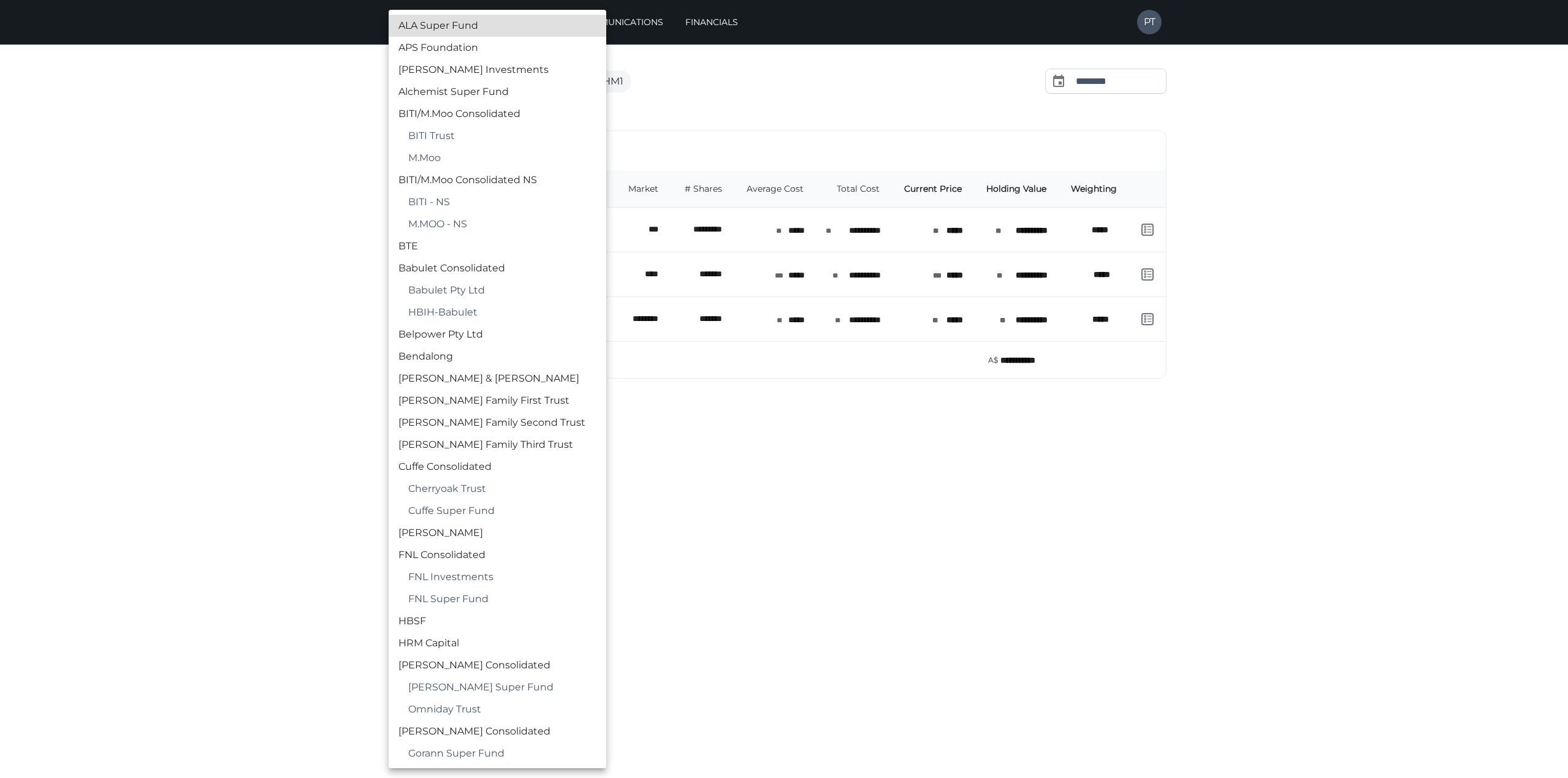 type 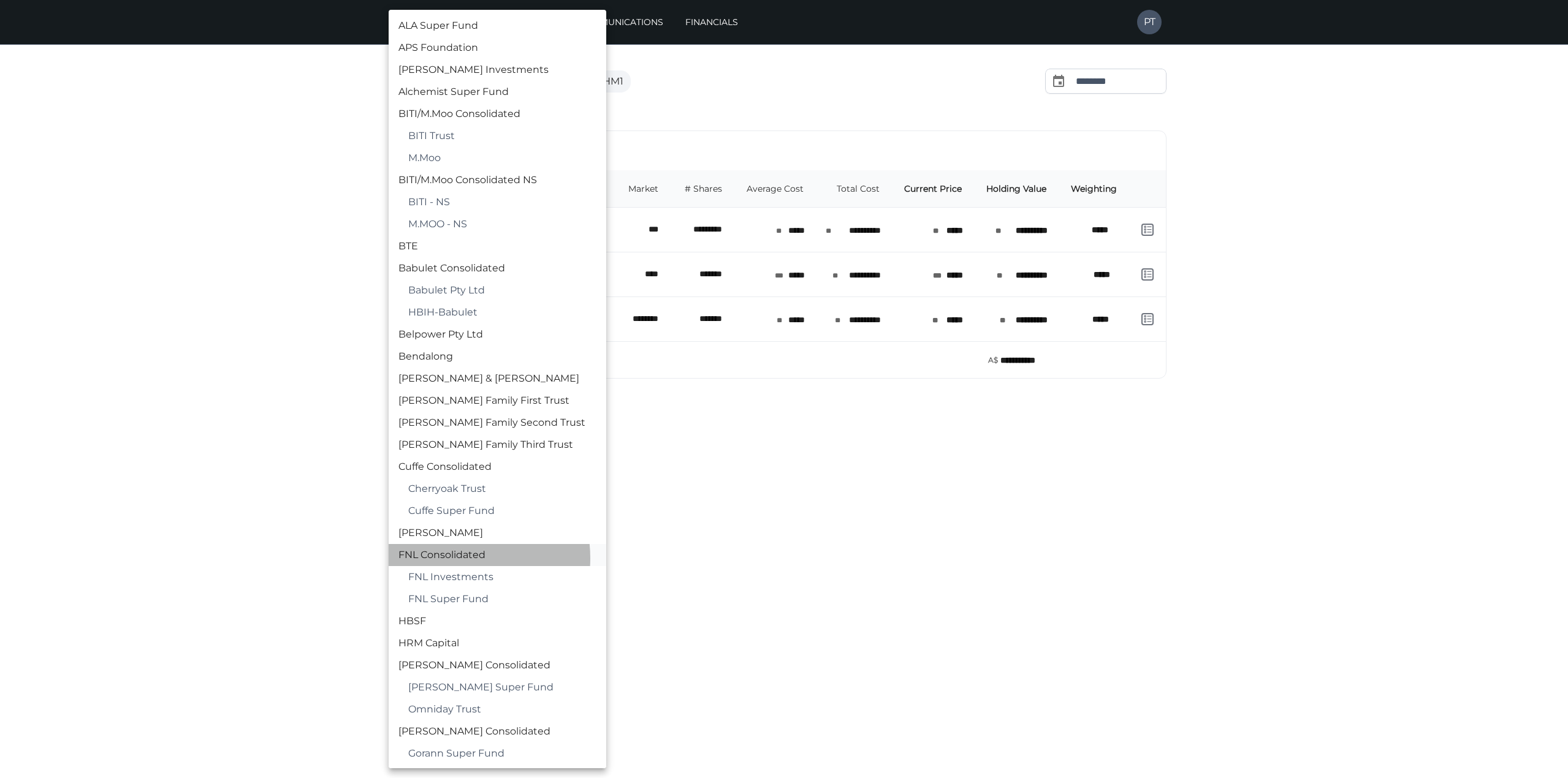click on "FNL Consolidated" at bounding box center (497, 555) 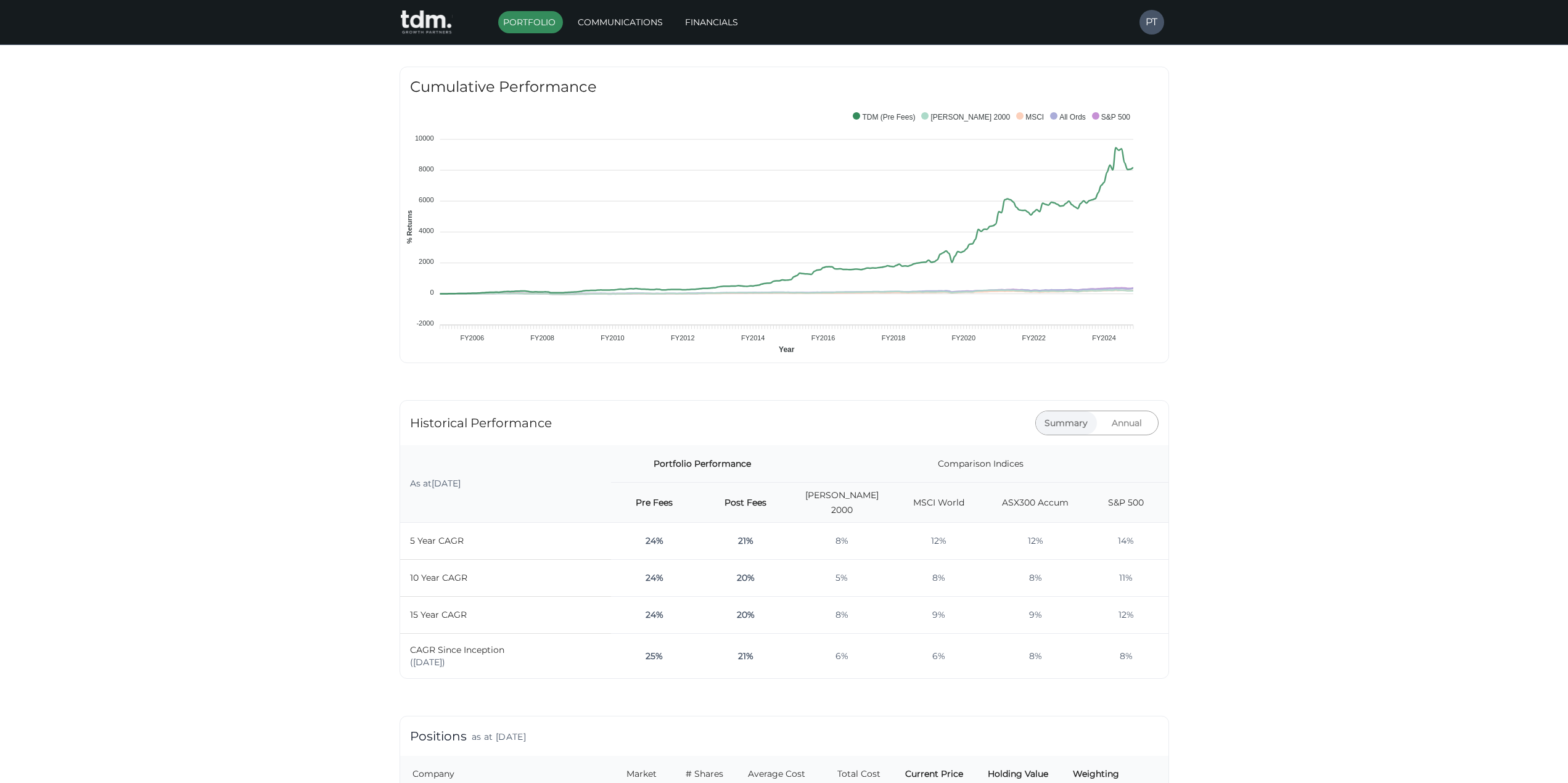 scroll, scrollTop: 0, scrollLeft: 0, axis: both 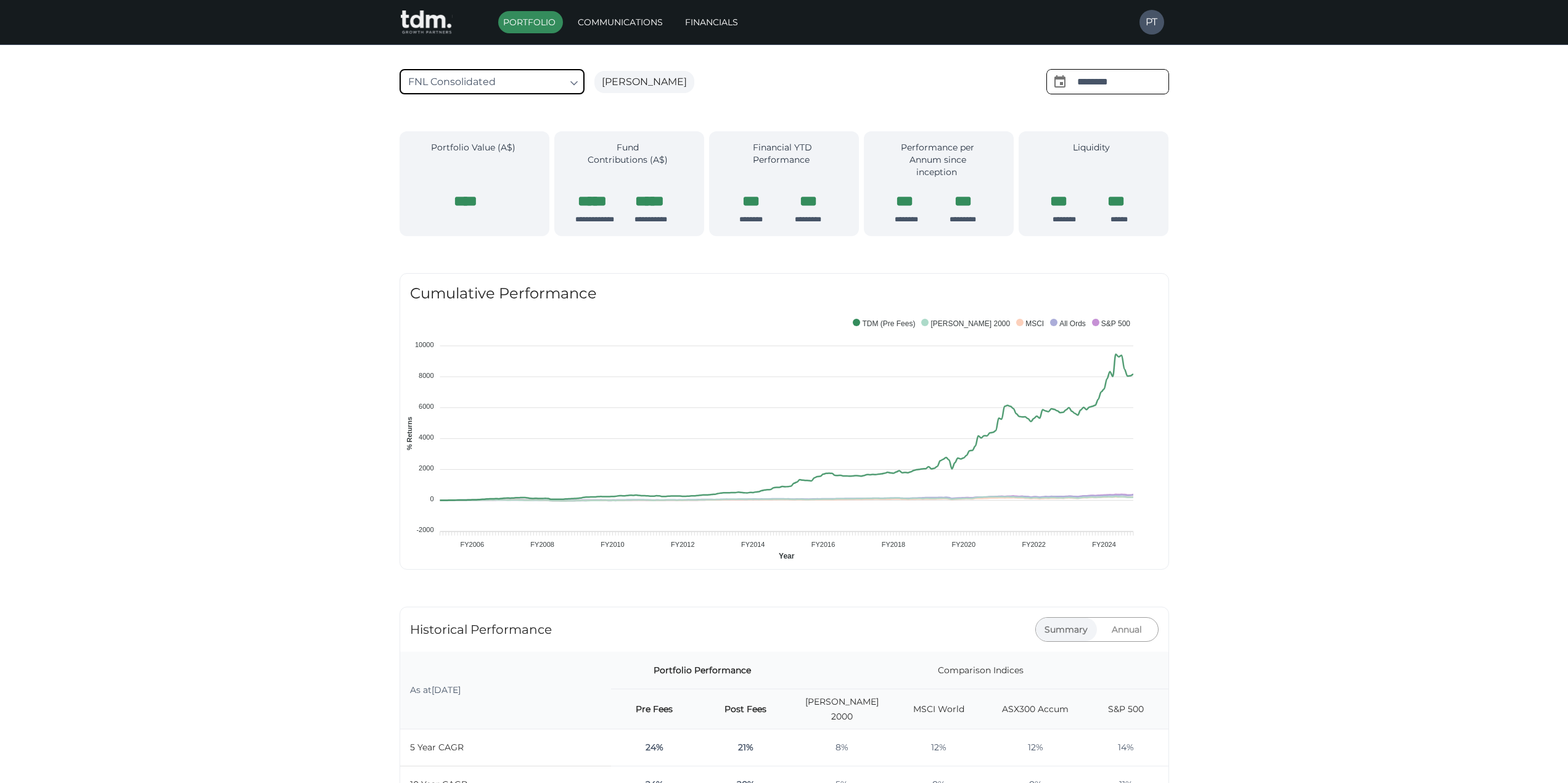 click on "********" at bounding box center [1123, 81] 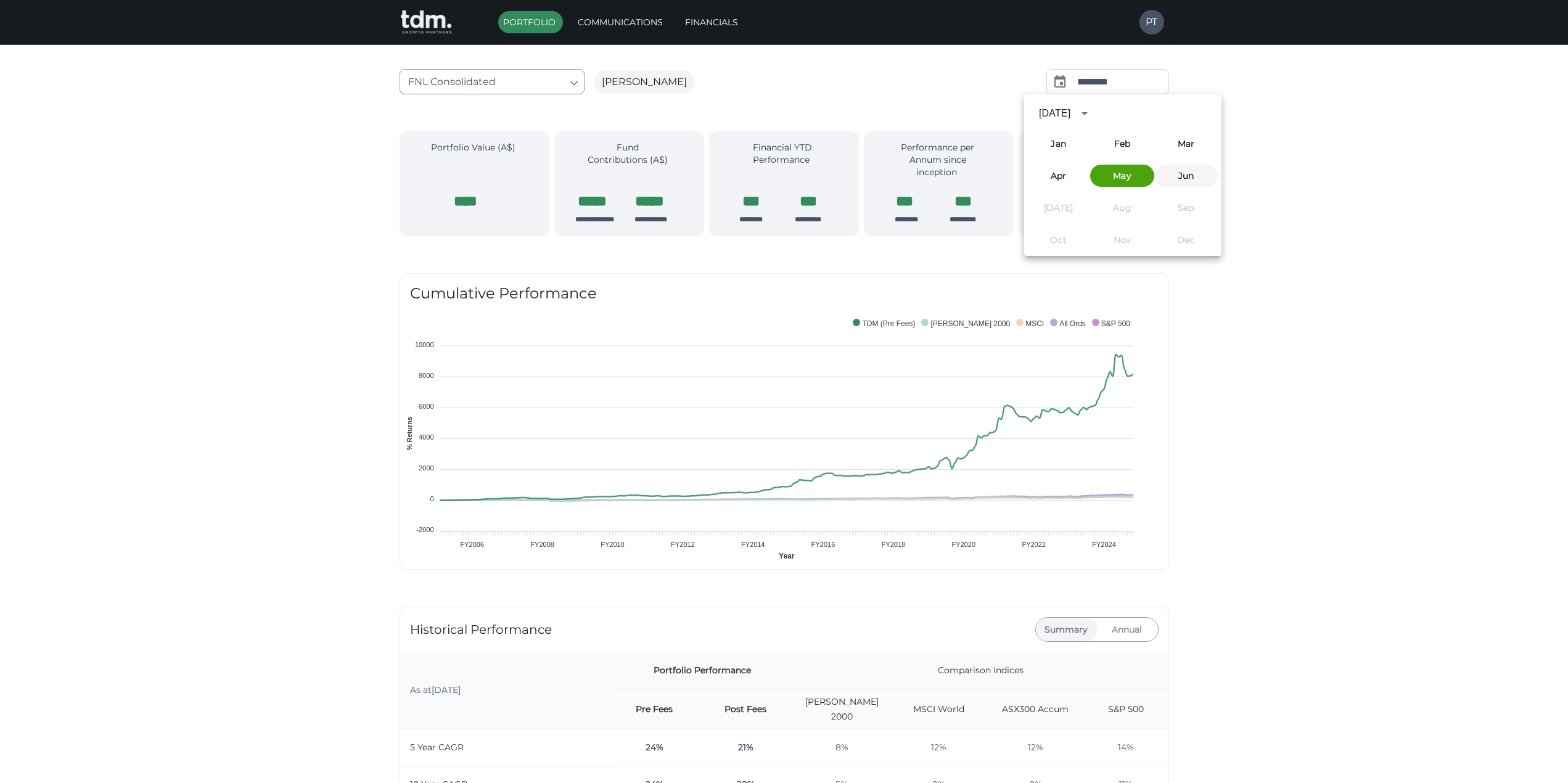 click on "Jun" at bounding box center [1186, 176] 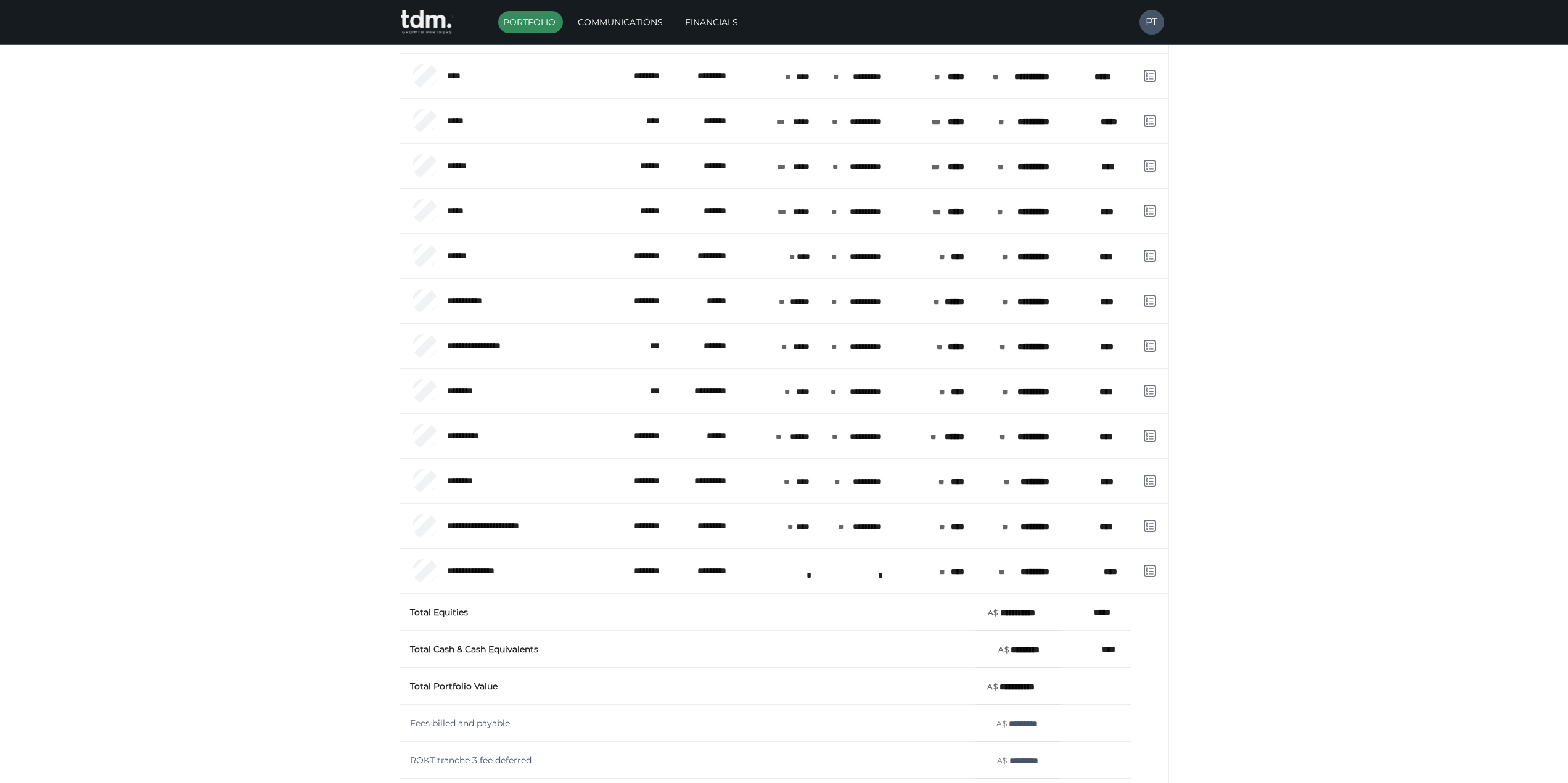 scroll, scrollTop: 1080, scrollLeft: 0, axis: vertical 